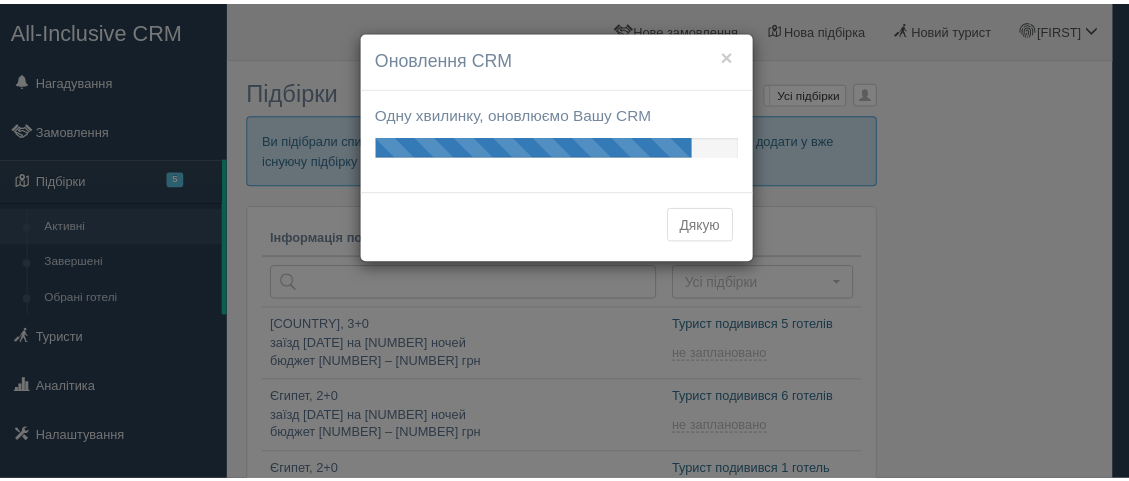 scroll, scrollTop: 0, scrollLeft: 0, axis: both 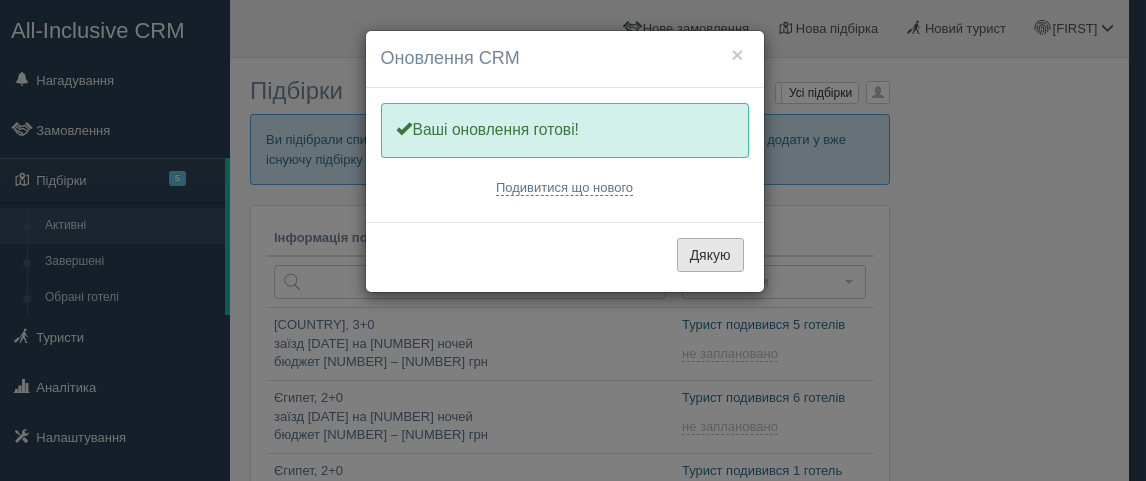 click on "Дякую" at bounding box center (710, 255) 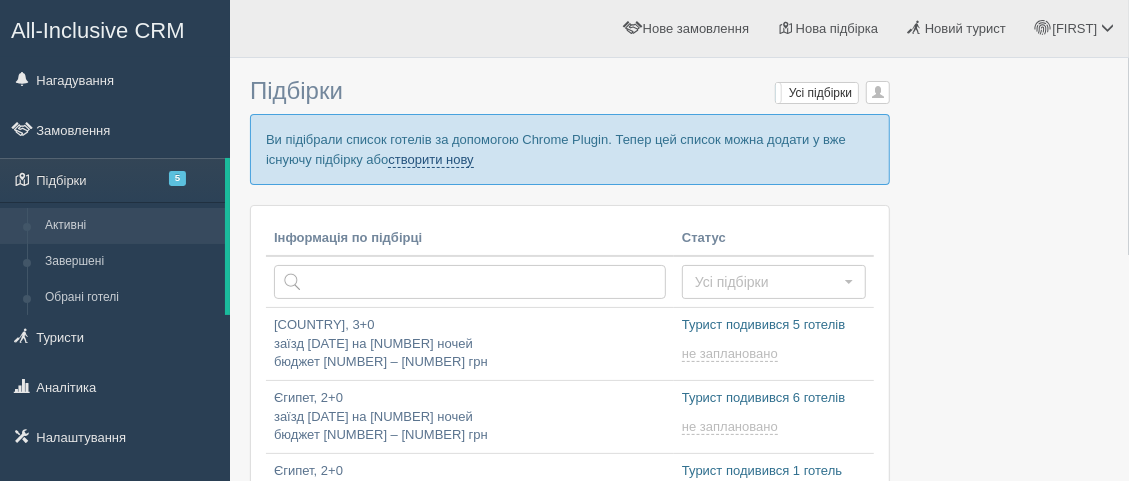 click on "створити нову" at bounding box center (430, 160) 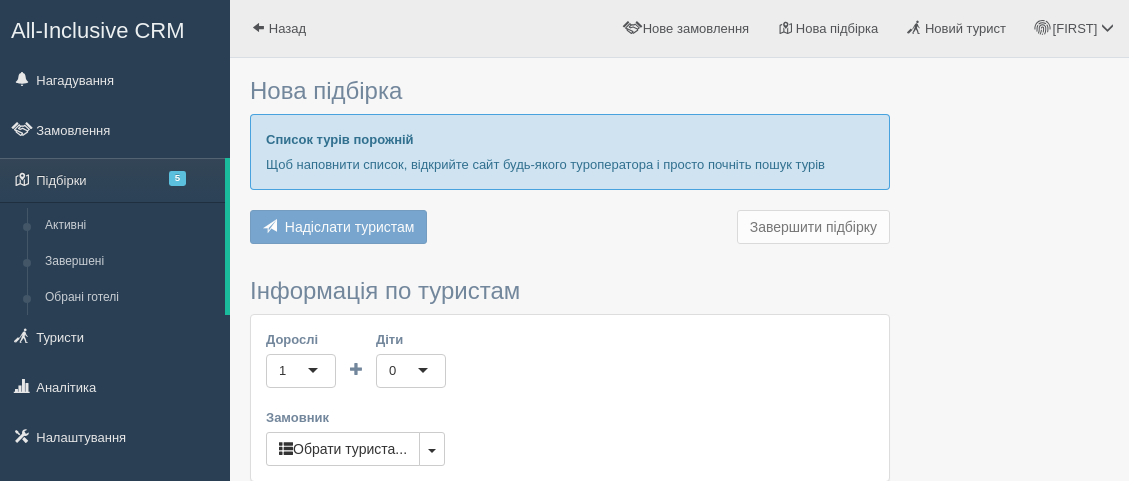 scroll, scrollTop: 0, scrollLeft: 0, axis: both 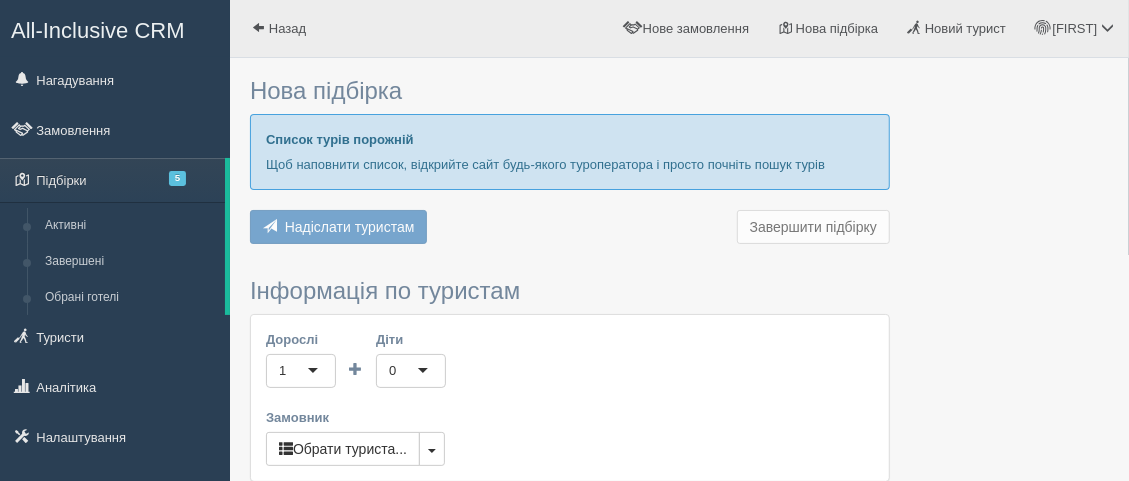 type on "7" 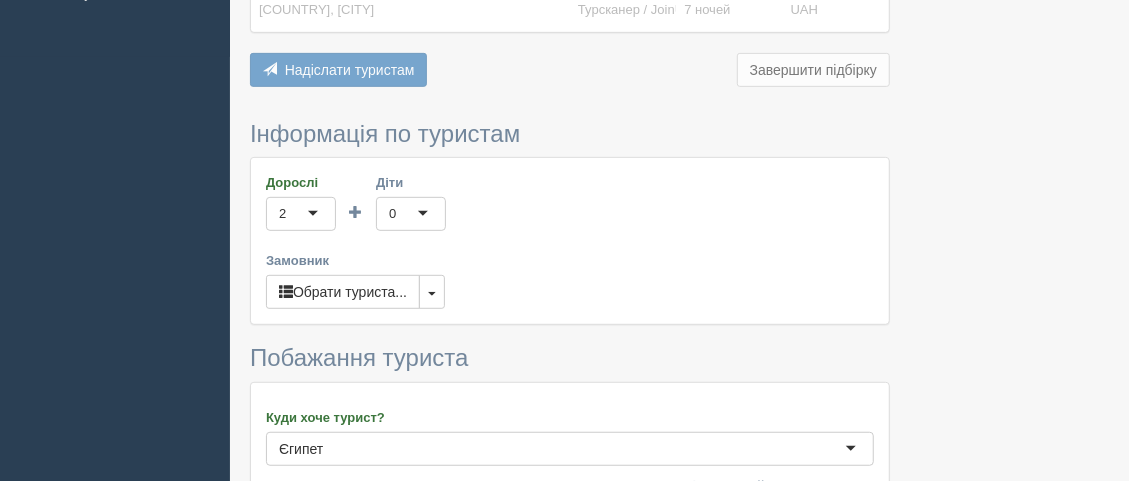 scroll, scrollTop: 555, scrollLeft: 0, axis: vertical 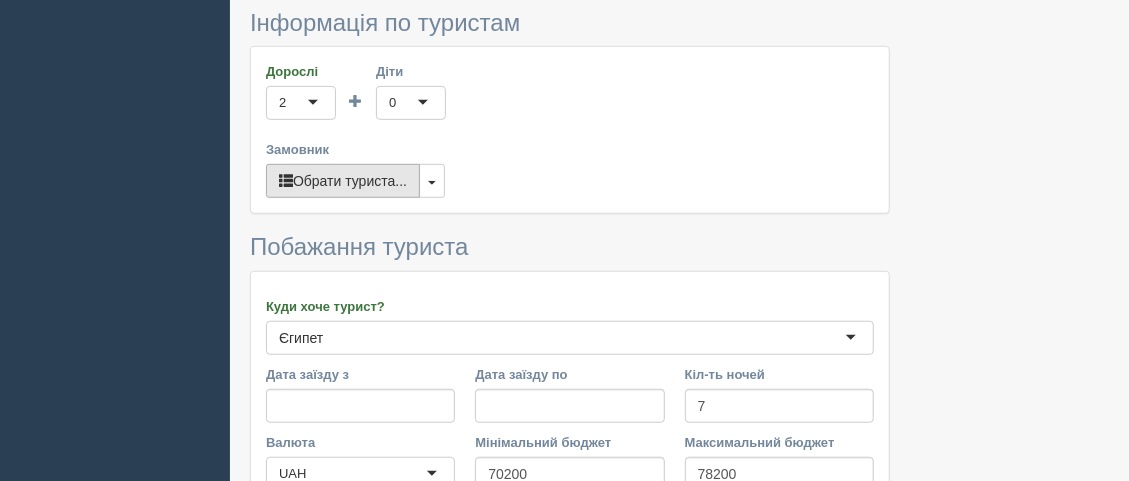 click on "Обрати туриста..." at bounding box center (343, 181) 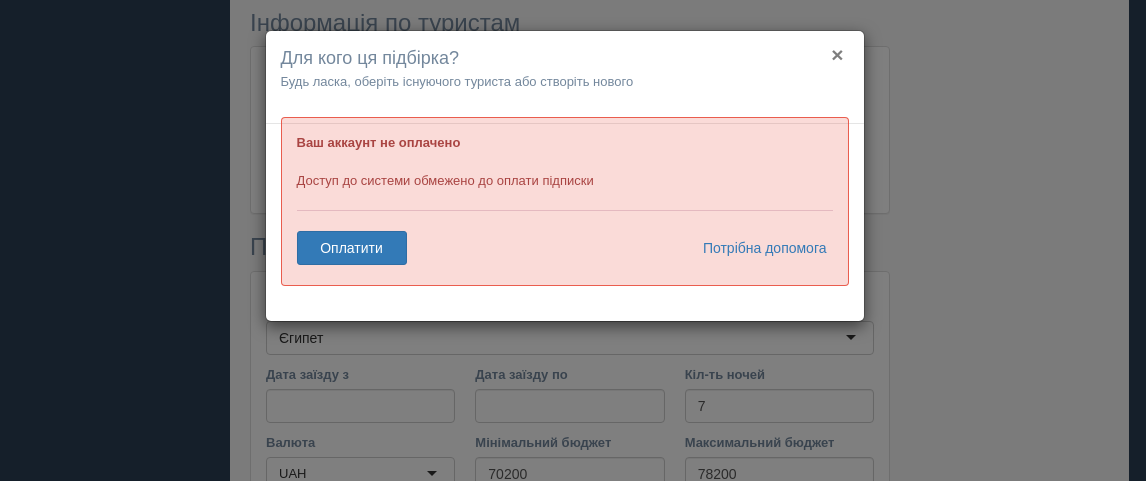 click on "×" at bounding box center (837, 54) 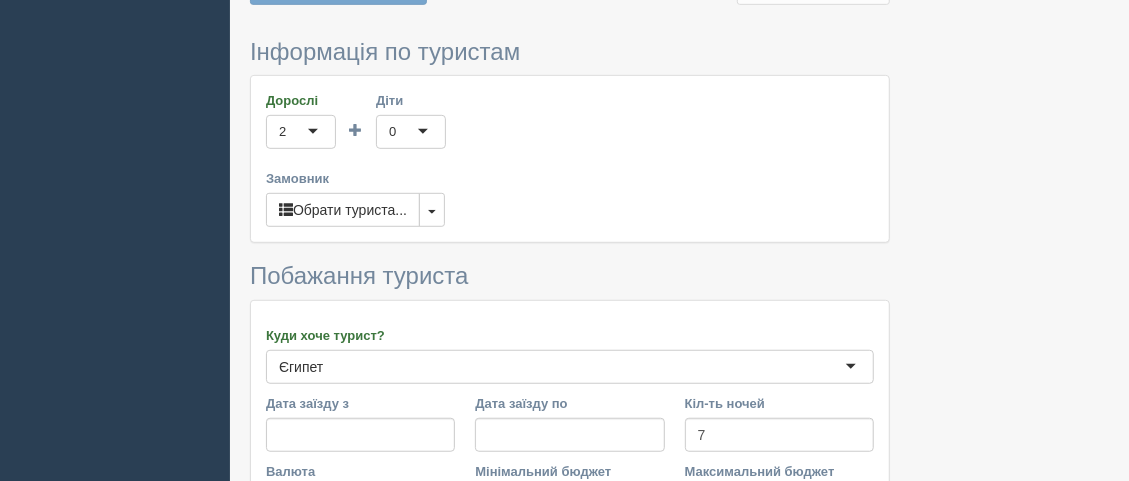 scroll, scrollTop: 555, scrollLeft: 0, axis: vertical 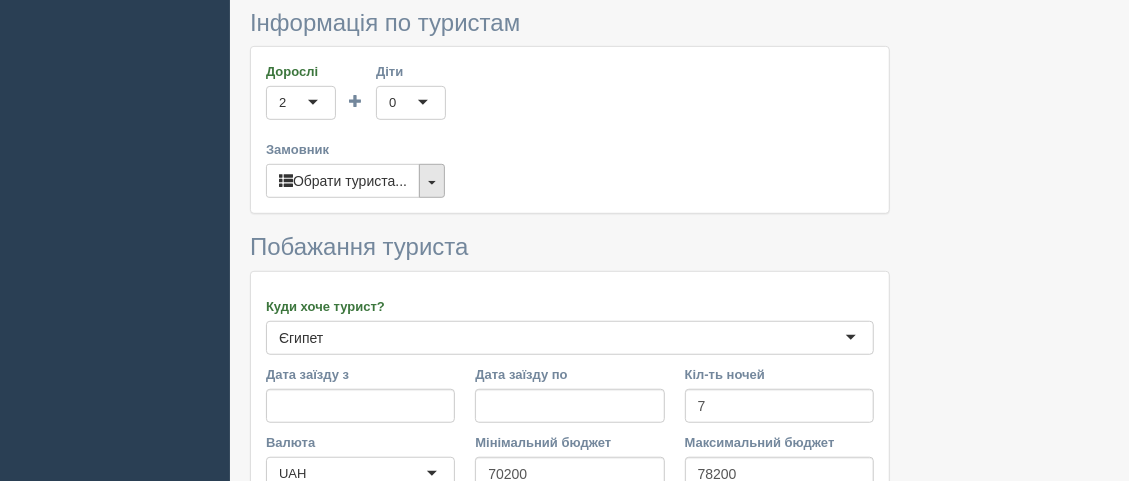 click at bounding box center [432, 181] 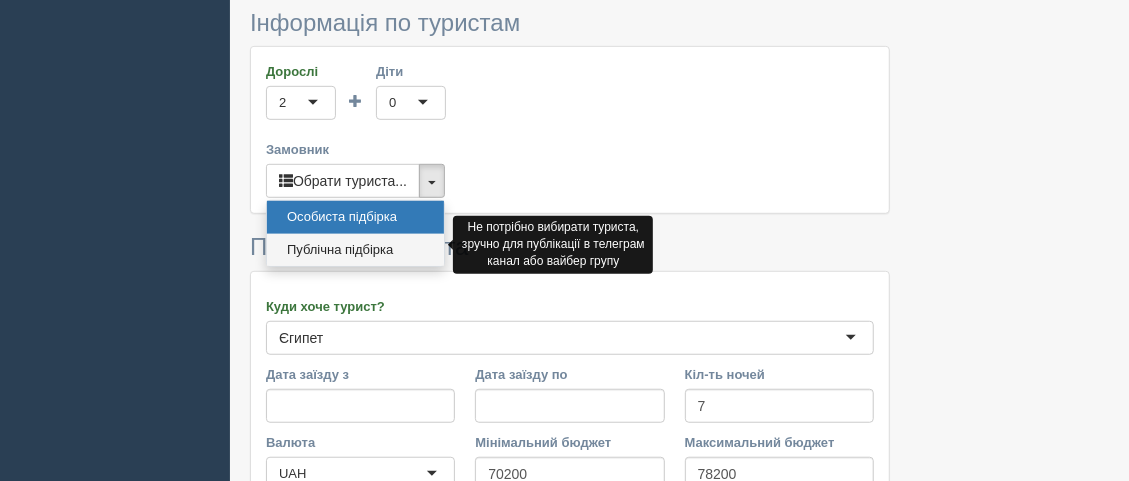 click on "Публічна підбірка" at bounding box center [355, 250] 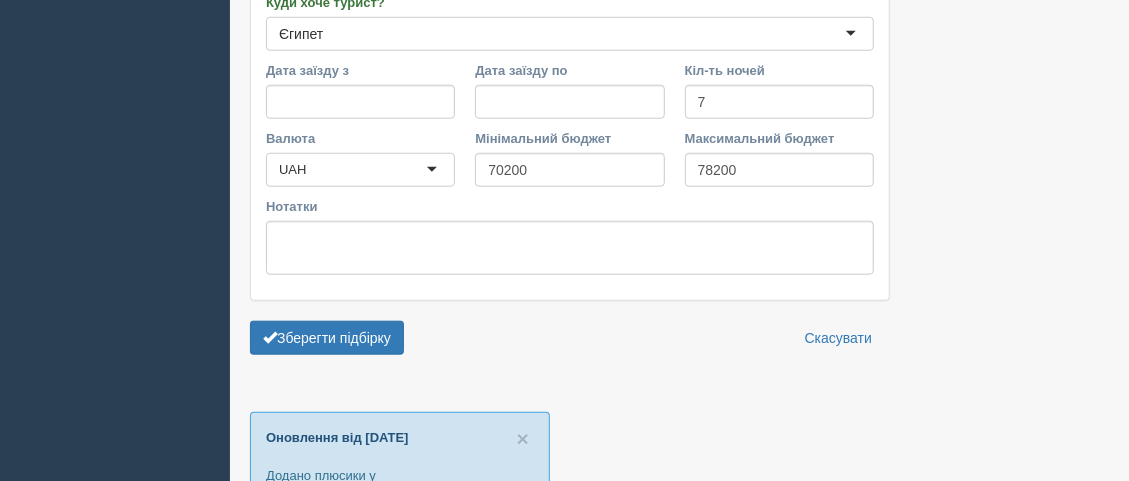 scroll, scrollTop: 888, scrollLeft: 0, axis: vertical 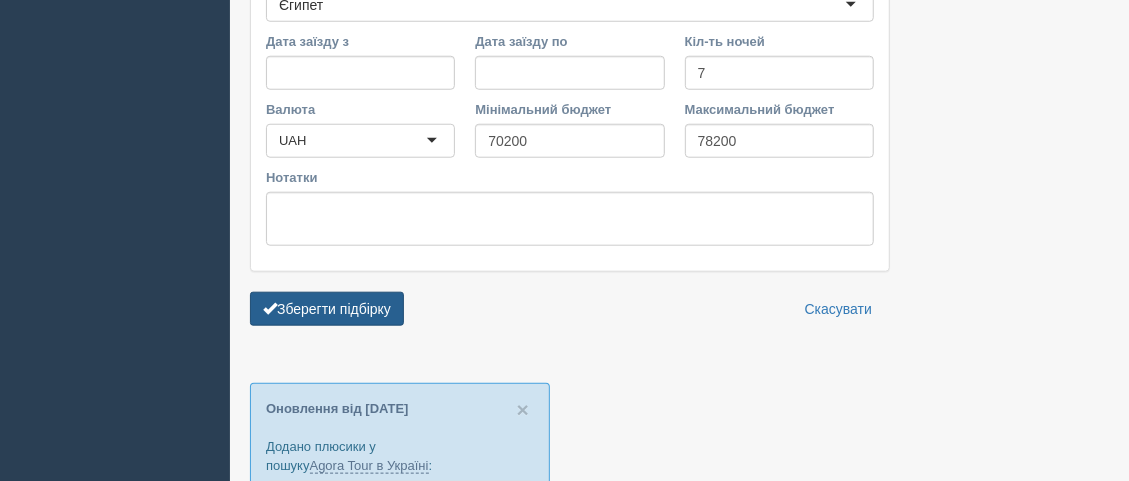 click on "Зберегти підбірку" at bounding box center (327, 309) 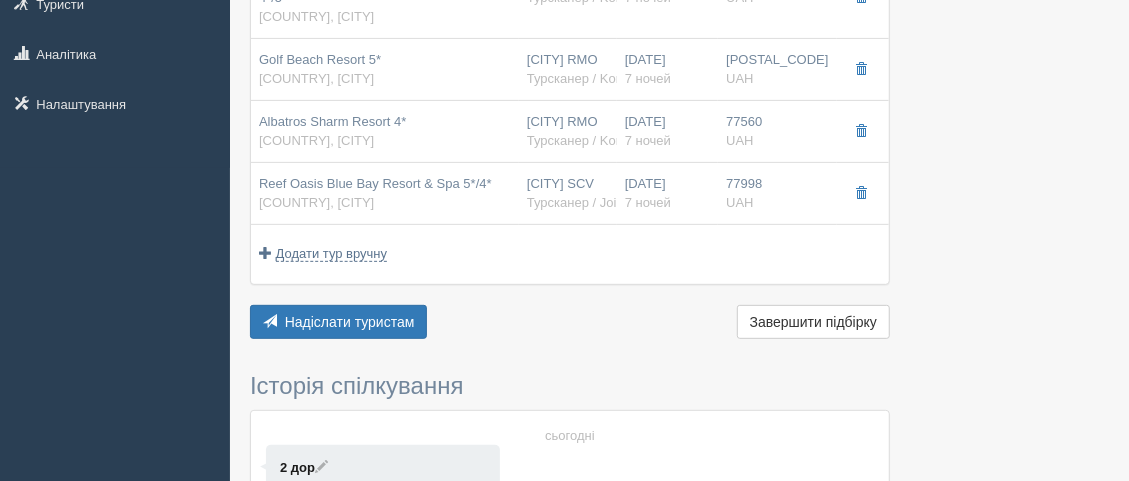 scroll, scrollTop: 444, scrollLeft: 0, axis: vertical 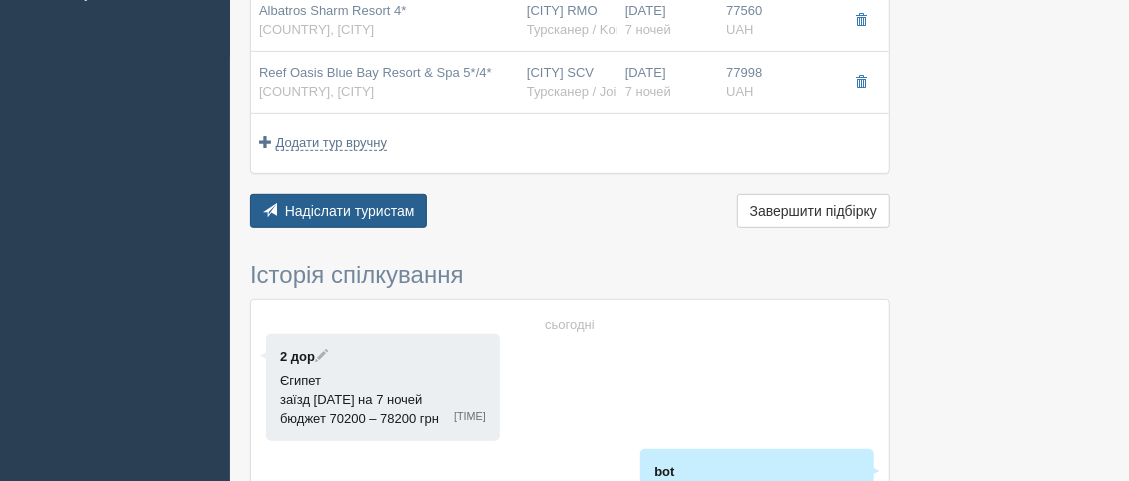 click on "Надіслати туристам" at bounding box center [350, 211] 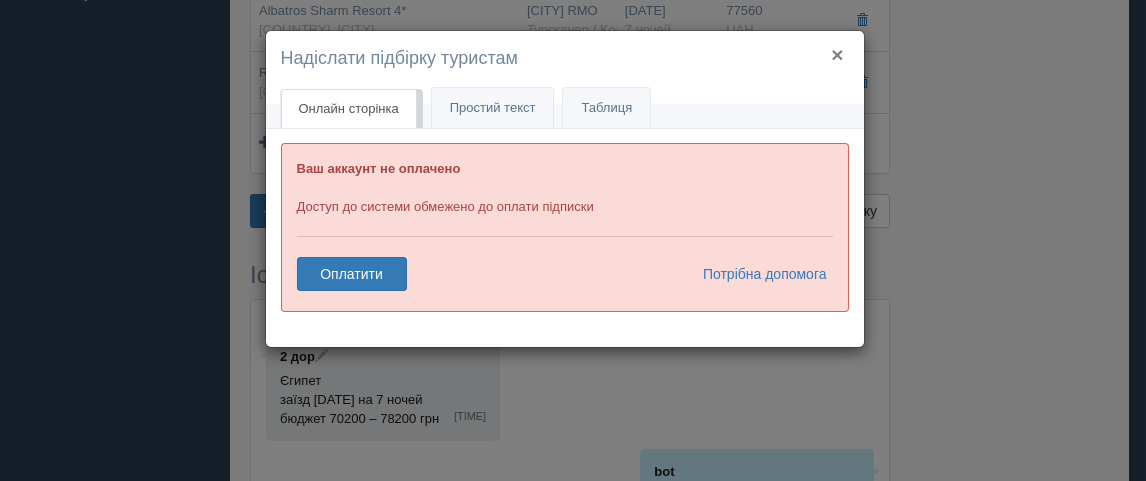 click on "×" at bounding box center [837, 54] 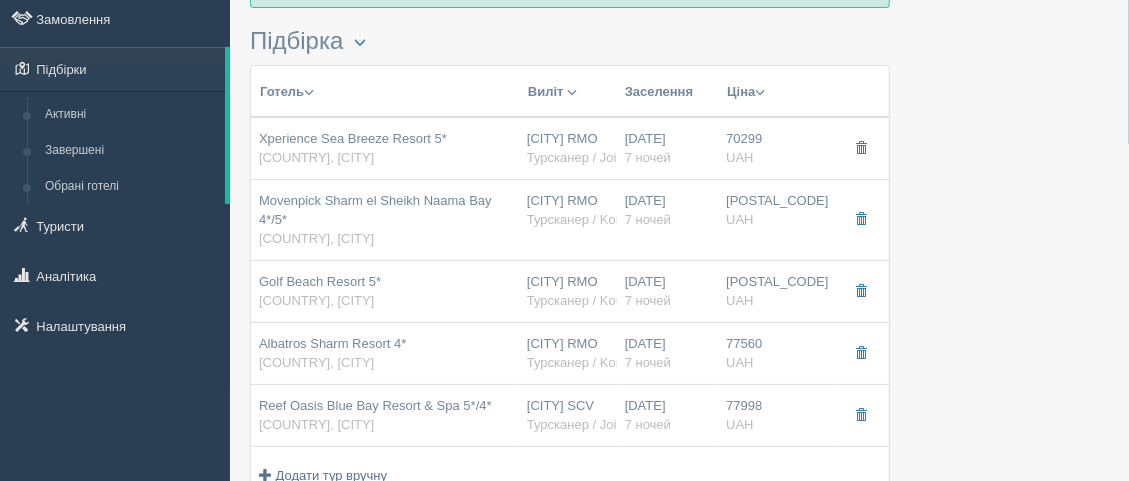 scroll, scrollTop: 0, scrollLeft: 0, axis: both 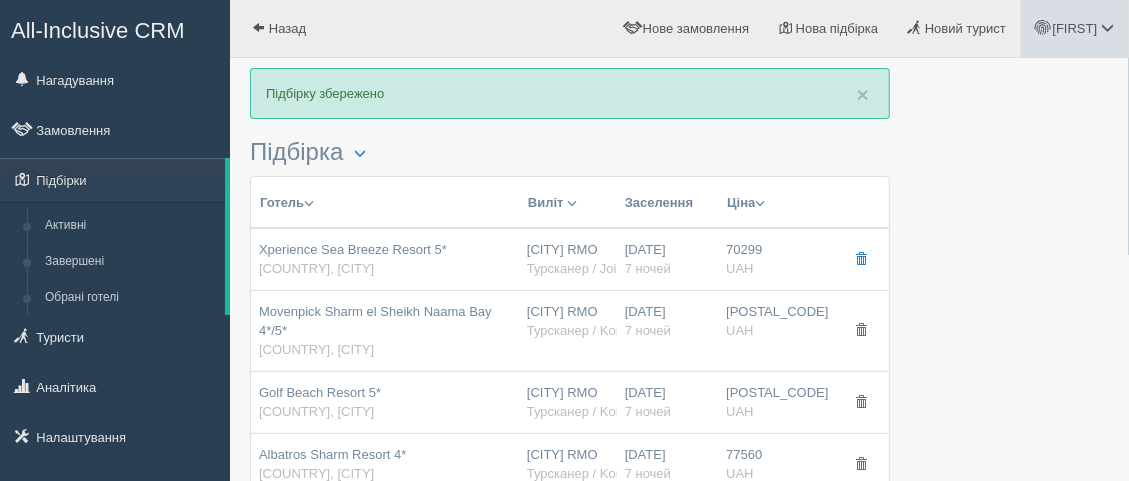 click on "[FIRST]" at bounding box center [1075, 28] 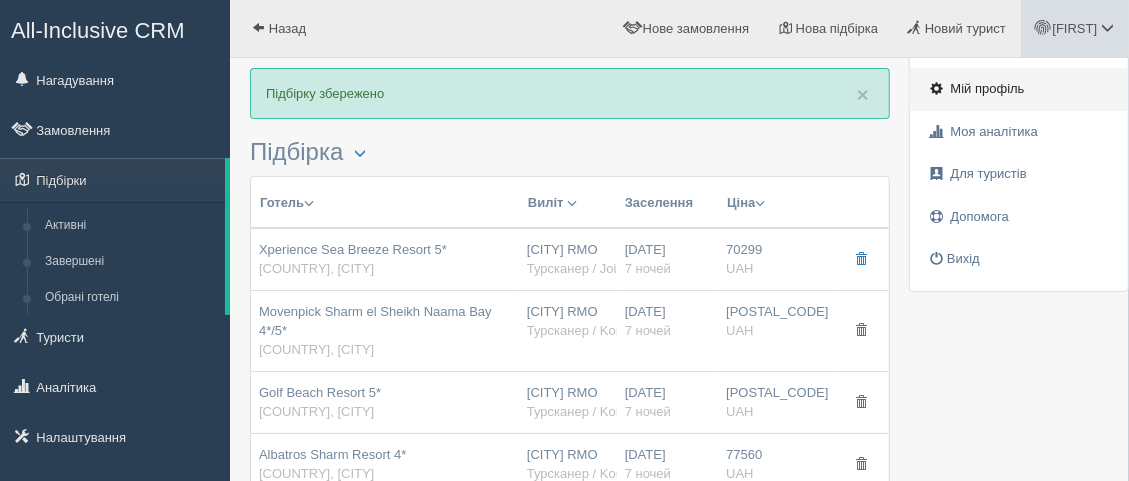 click on "Мій профіль" at bounding box center [988, 88] 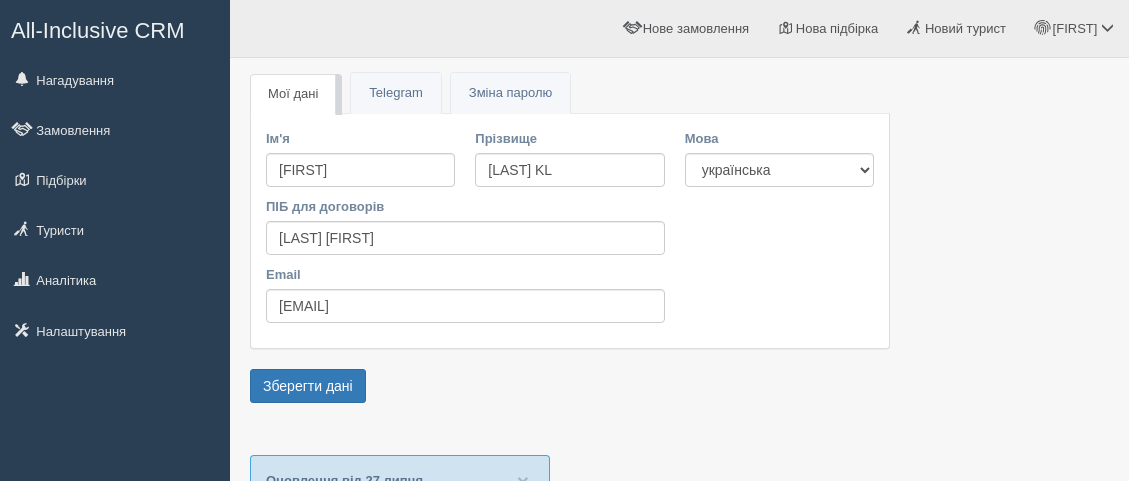 scroll, scrollTop: 0, scrollLeft: 0, axis: both 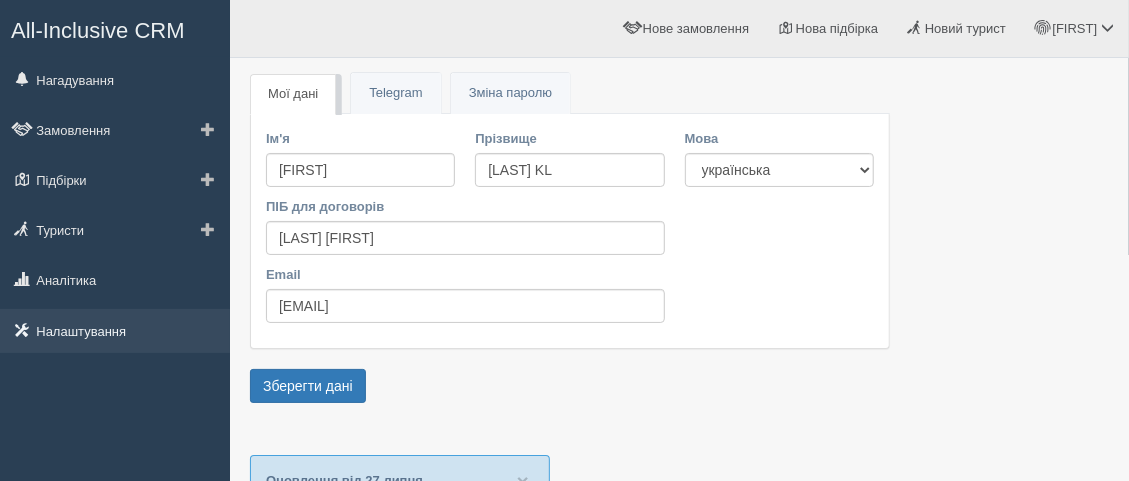 click on "Налаштування" at bounding box center (115, 331) 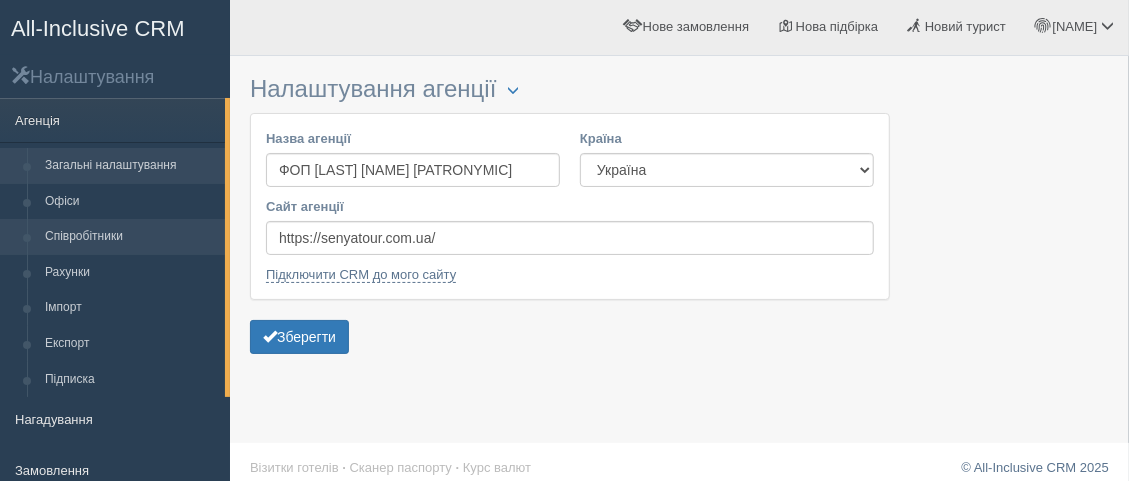 scroll, scrollTop: 0, scrollLeft: 0, axis: both 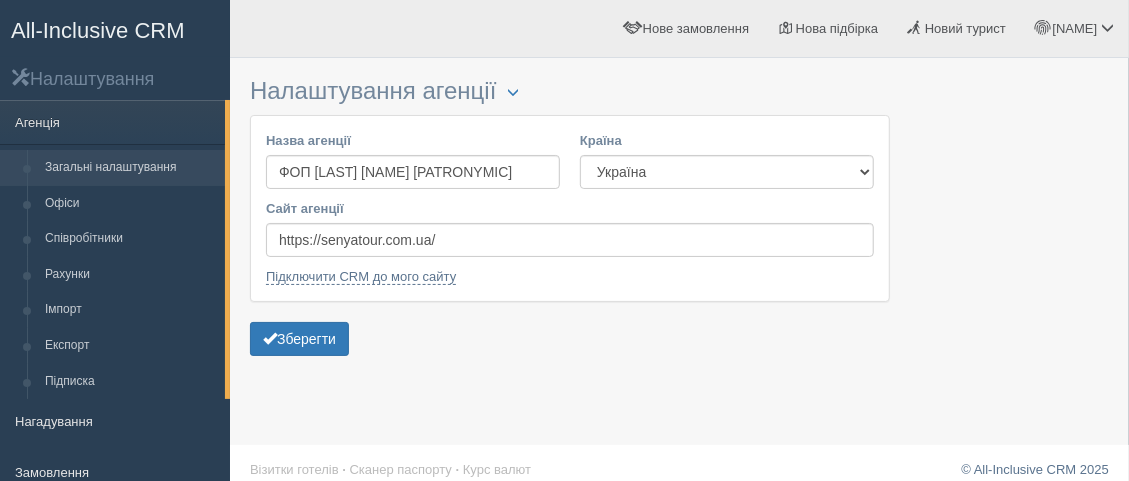 click on "All-Inclusive CRM" at bounding box center [98, 30] 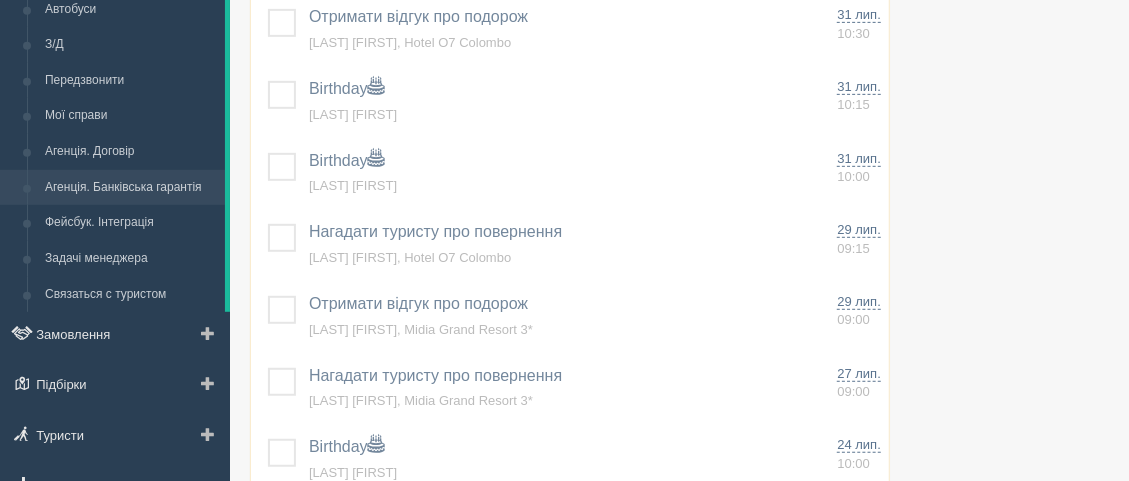 scroll, scrollTop: 444, scrollLeft: 0, axis: vertical 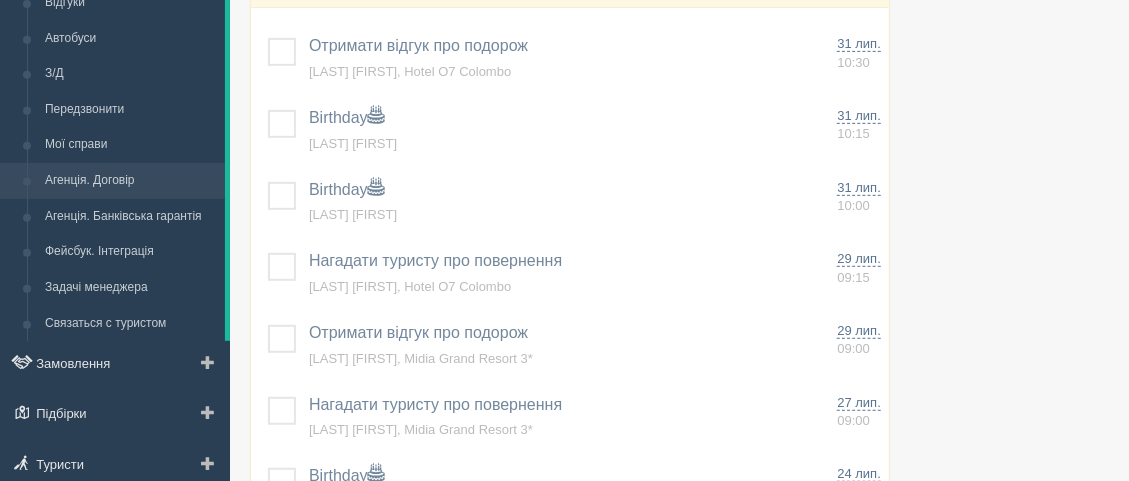 click on "Агенція. Договір" at bounding box center [130, 181] 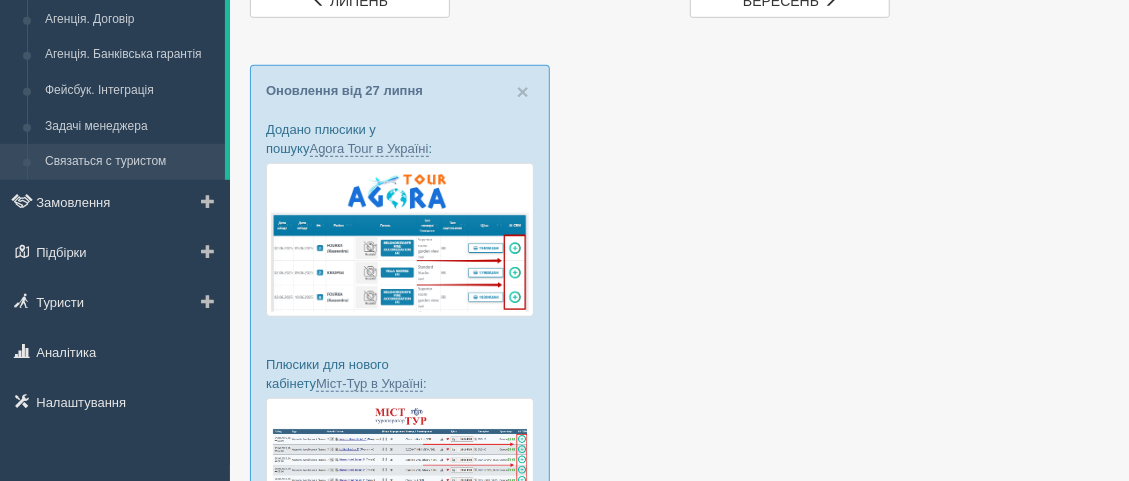 scroll, scrollTop: 666, scrollLeft: 0, axis: vertical 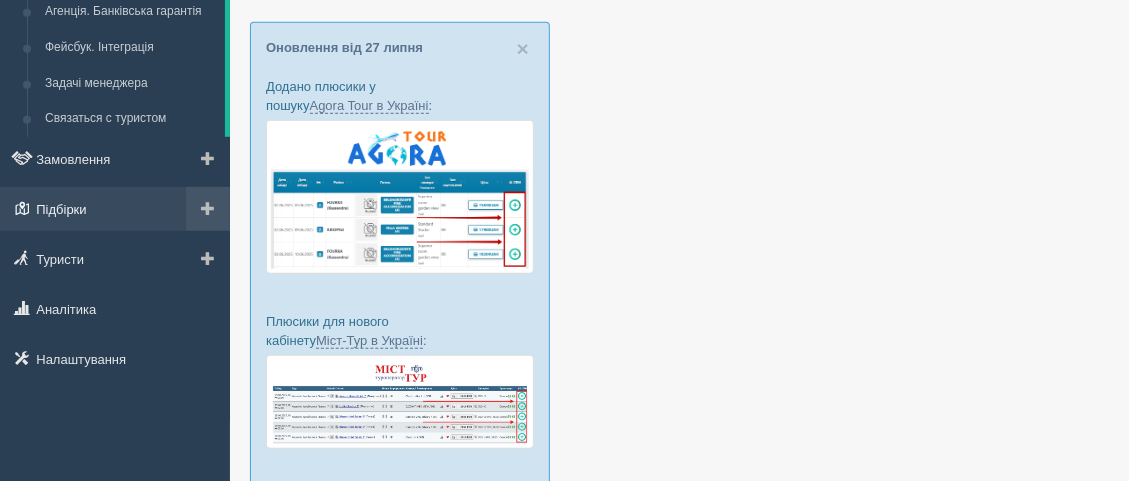 click on "Підбірки" at bounding box center (115, 209) 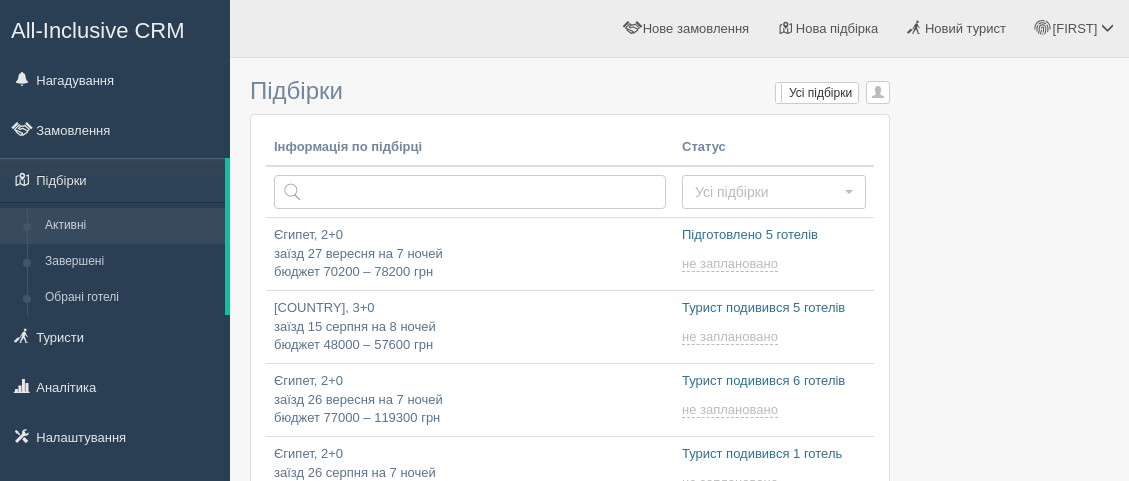 scroll, scrollTop: 0, scrollLeft: 0, axis: both 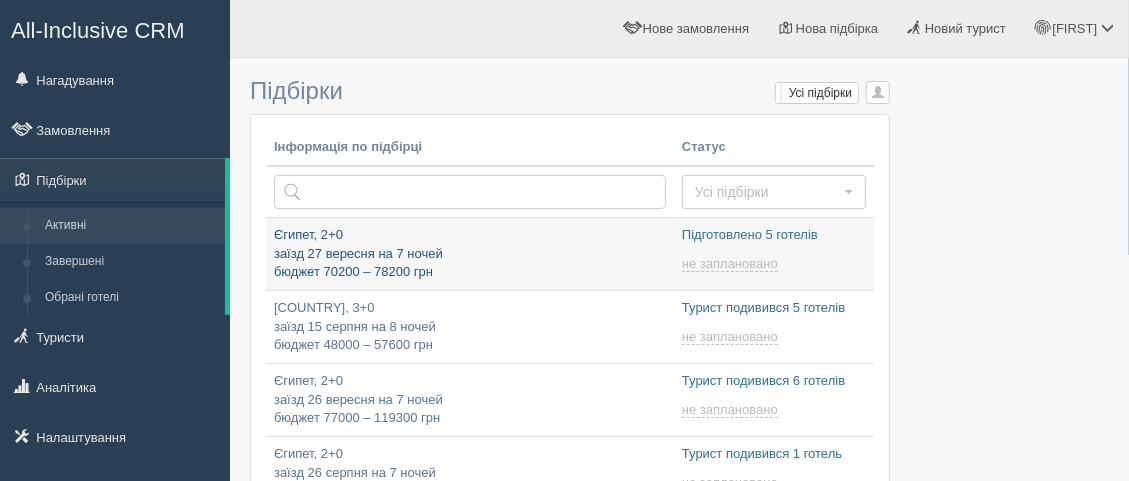 type on "[DATE] [TIME]" 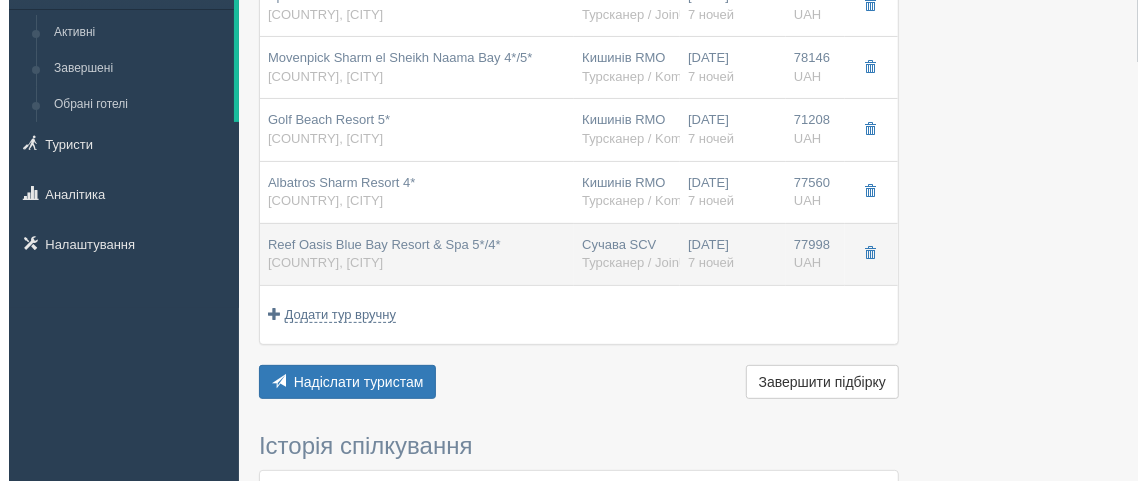 scroll, scrollTop: 222, scrollLeft: 0, axis: vertical 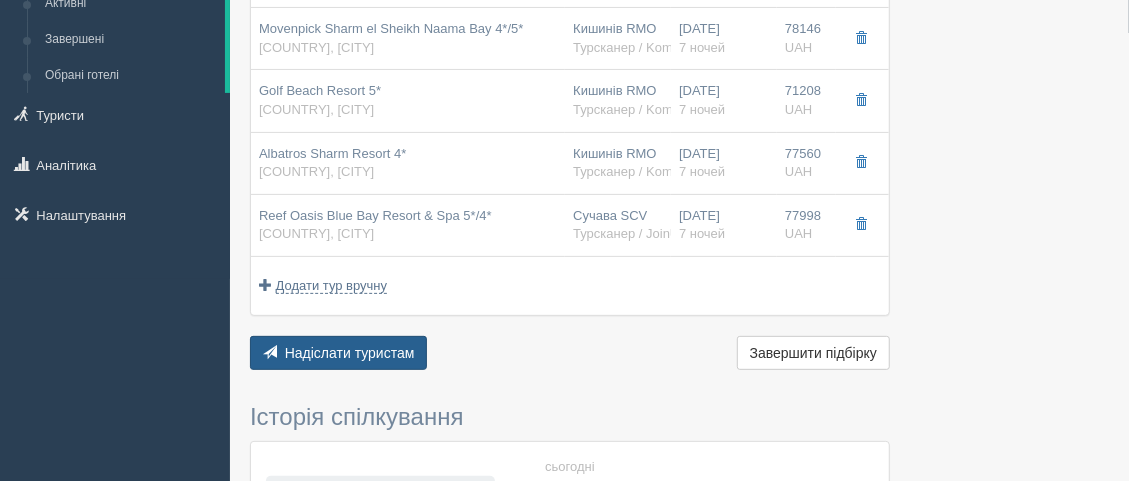 click on "Надіслати туристам" at bounding box center (350, 353) 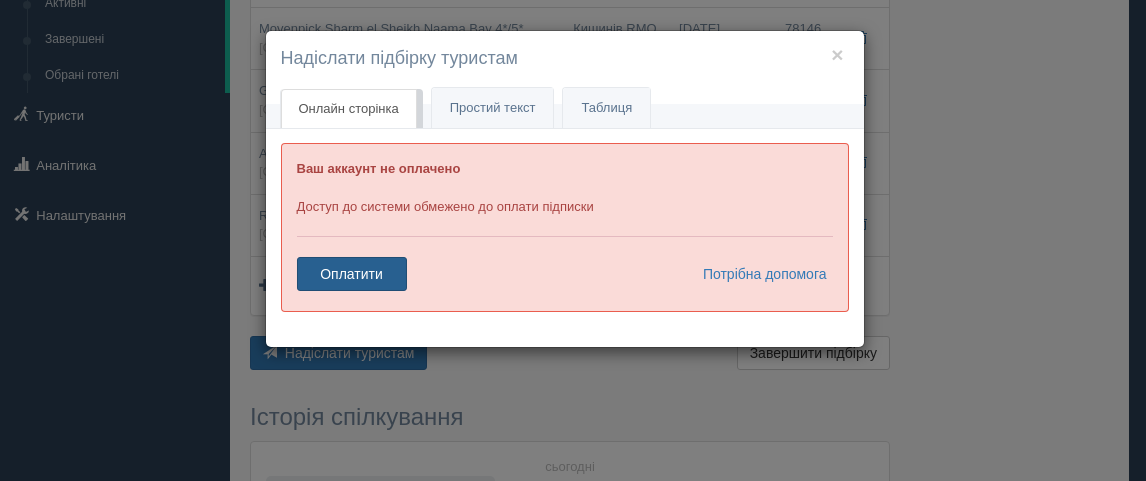 click on "Оплатити" at bounding box center (352, 274) 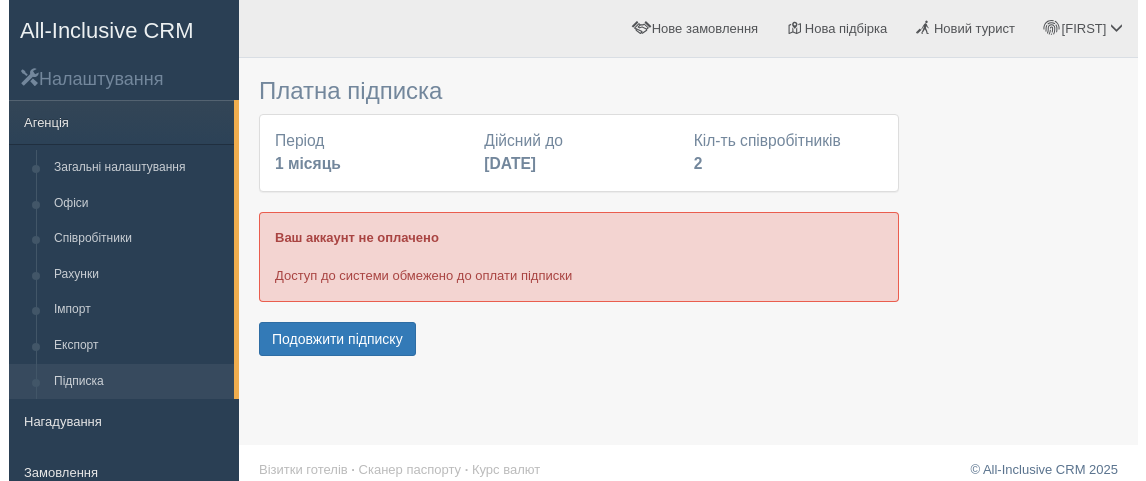 scroll, scrollTop: 0, scrollLeft: 0, axis: both 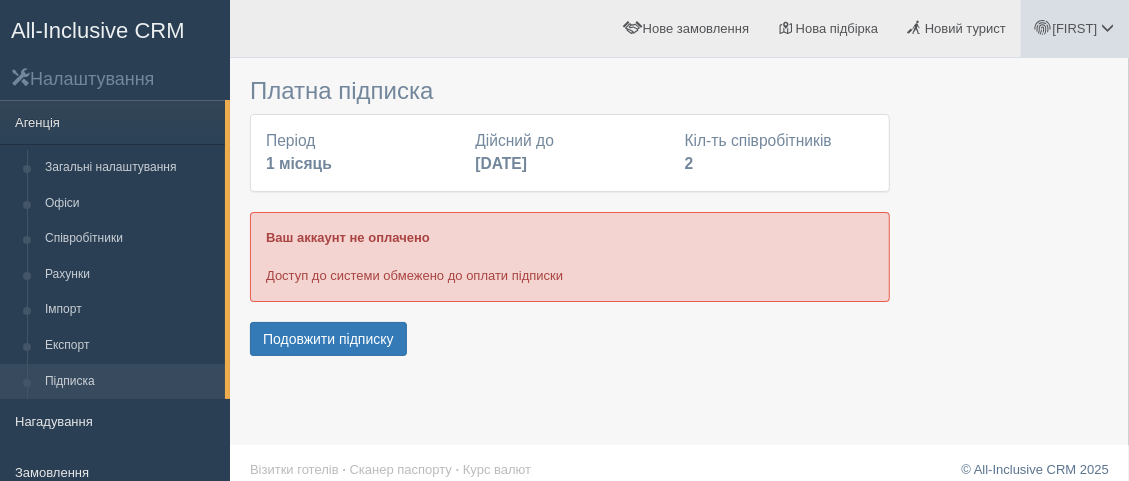 click on "[FIRST]" at bounding box center [1075, 28] 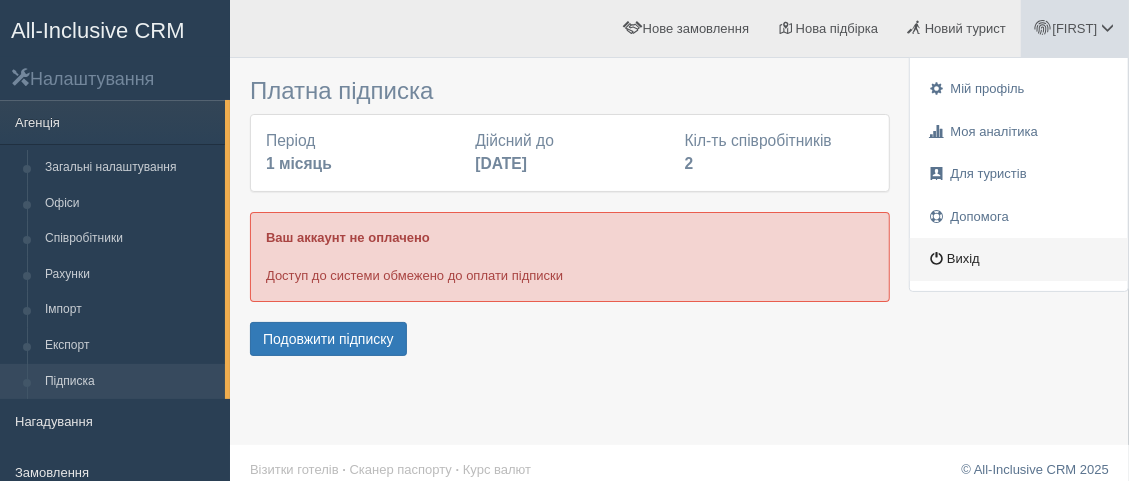 click on "Вихід" at bounding box center [1019, 259] 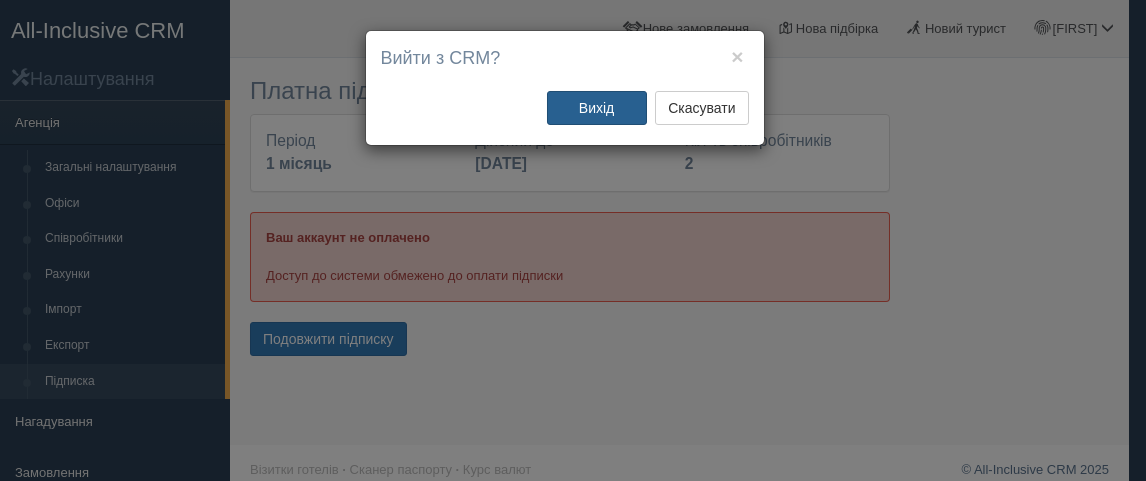 click on "Вихід" at bounding box center (597, 108) 